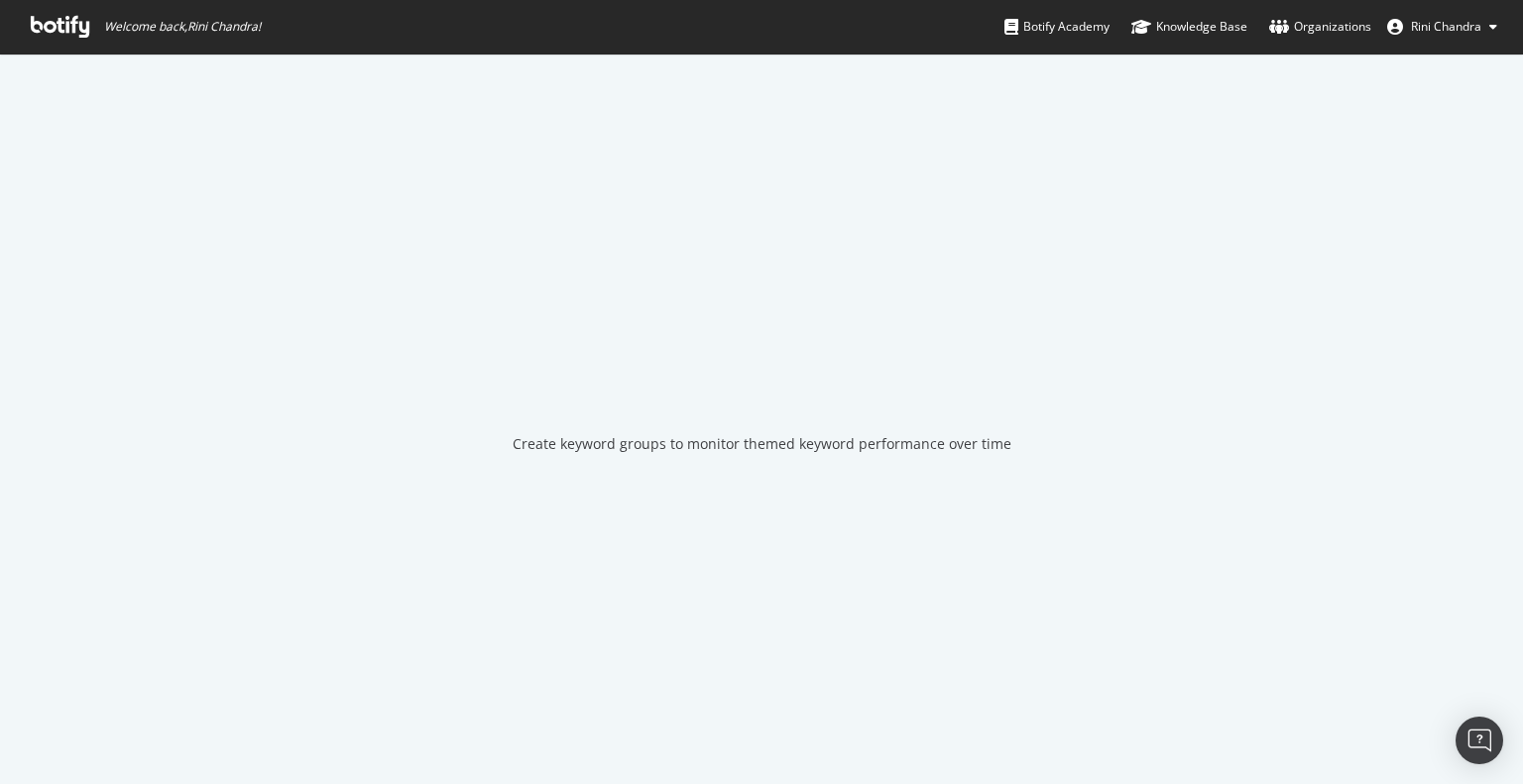 scroll, scrollTop: 0, scrollLeft: 0, axis: both 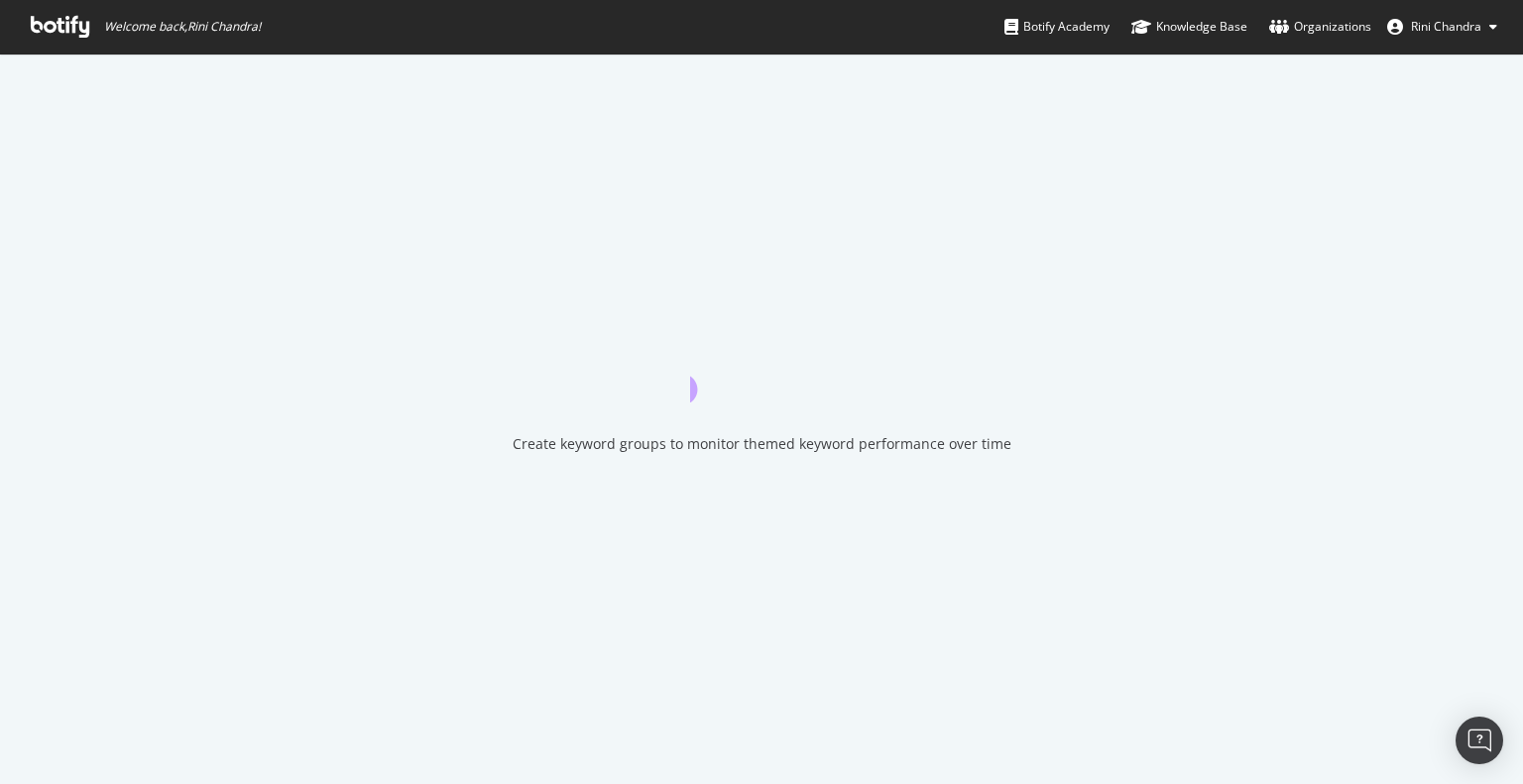 click at bounding box center [59, 27] 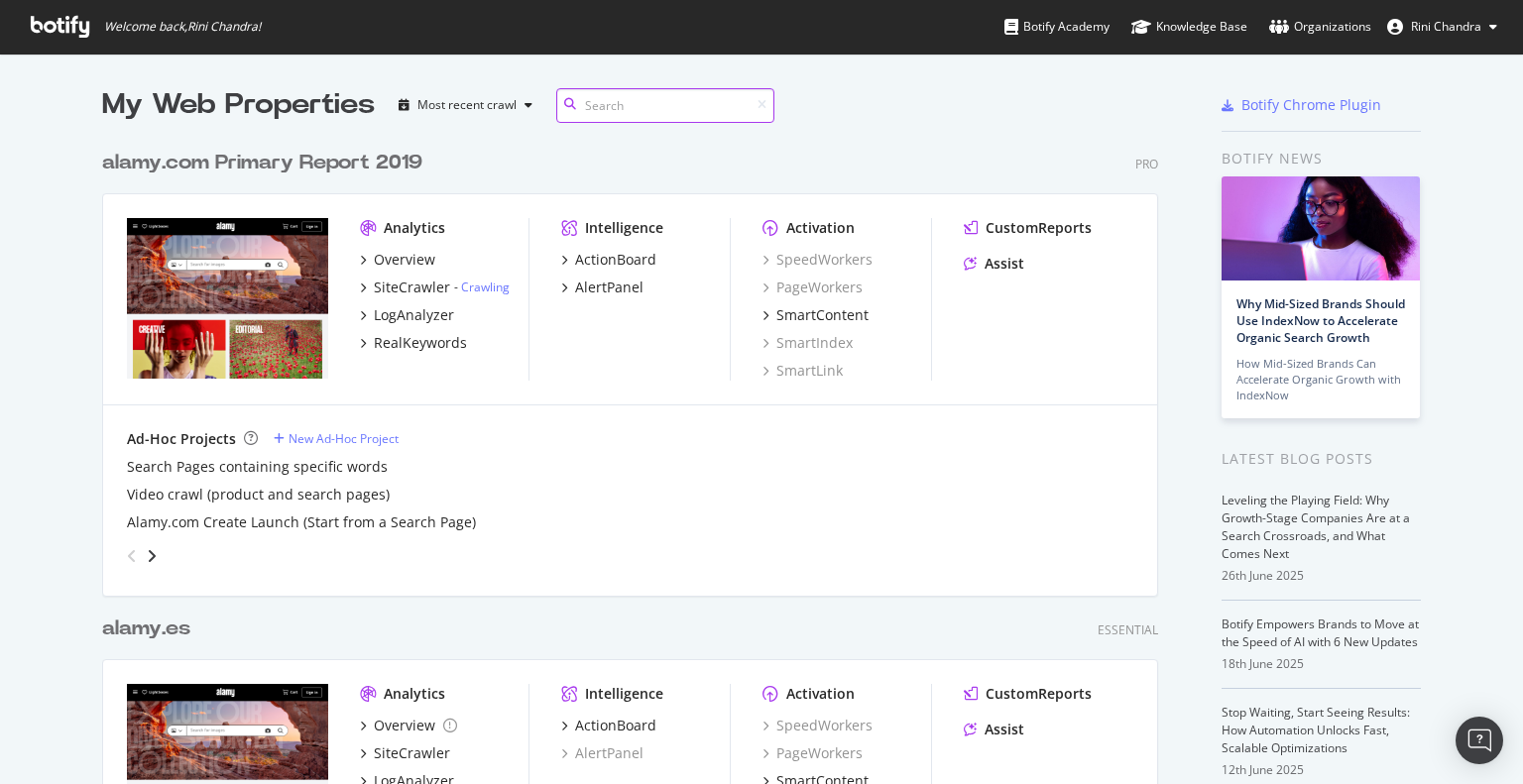 scroll, scrollTop: 769, scrollLeft: 1492, axis: both 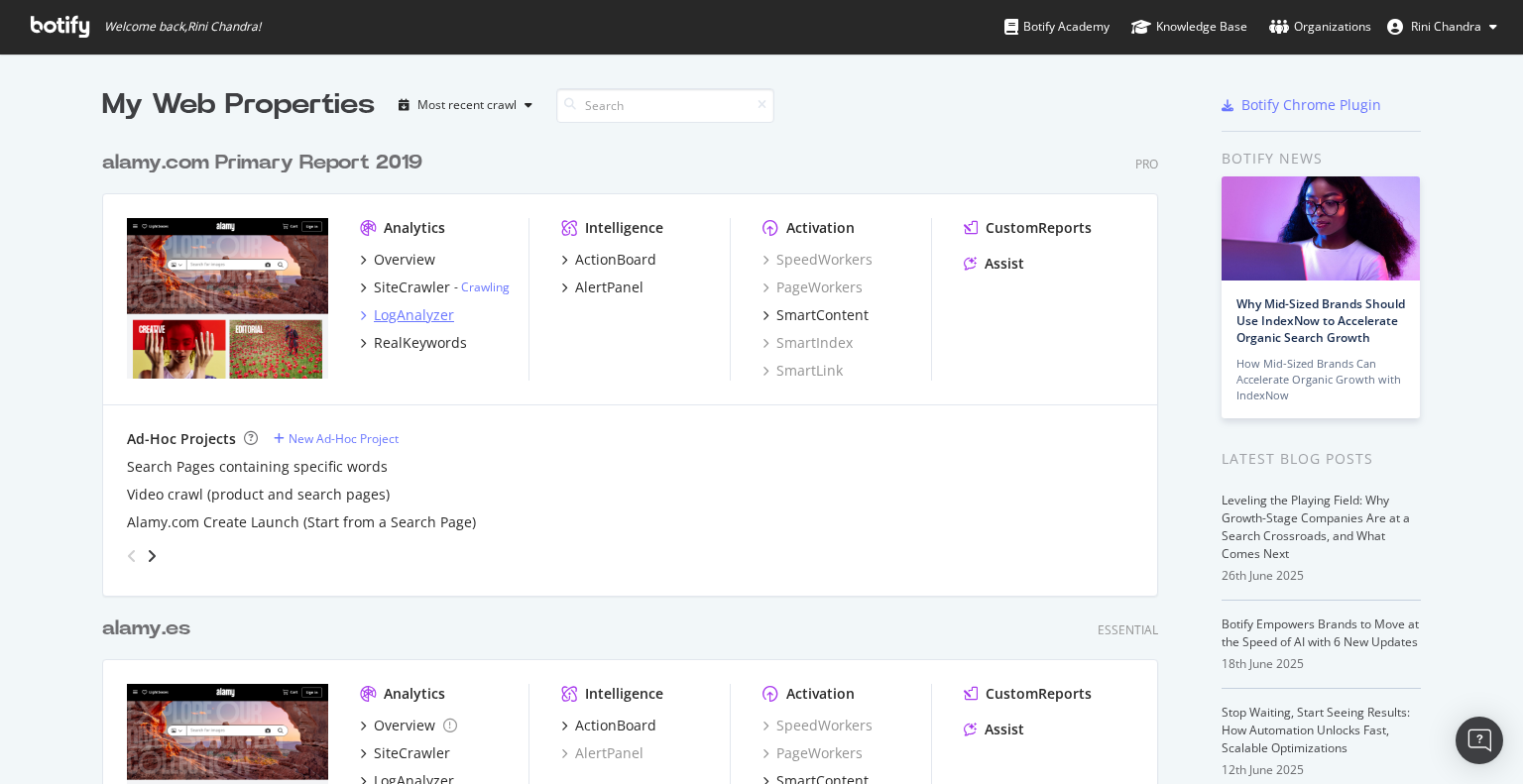 click on "LogAnalyzer" at bounding box center [413, 315] 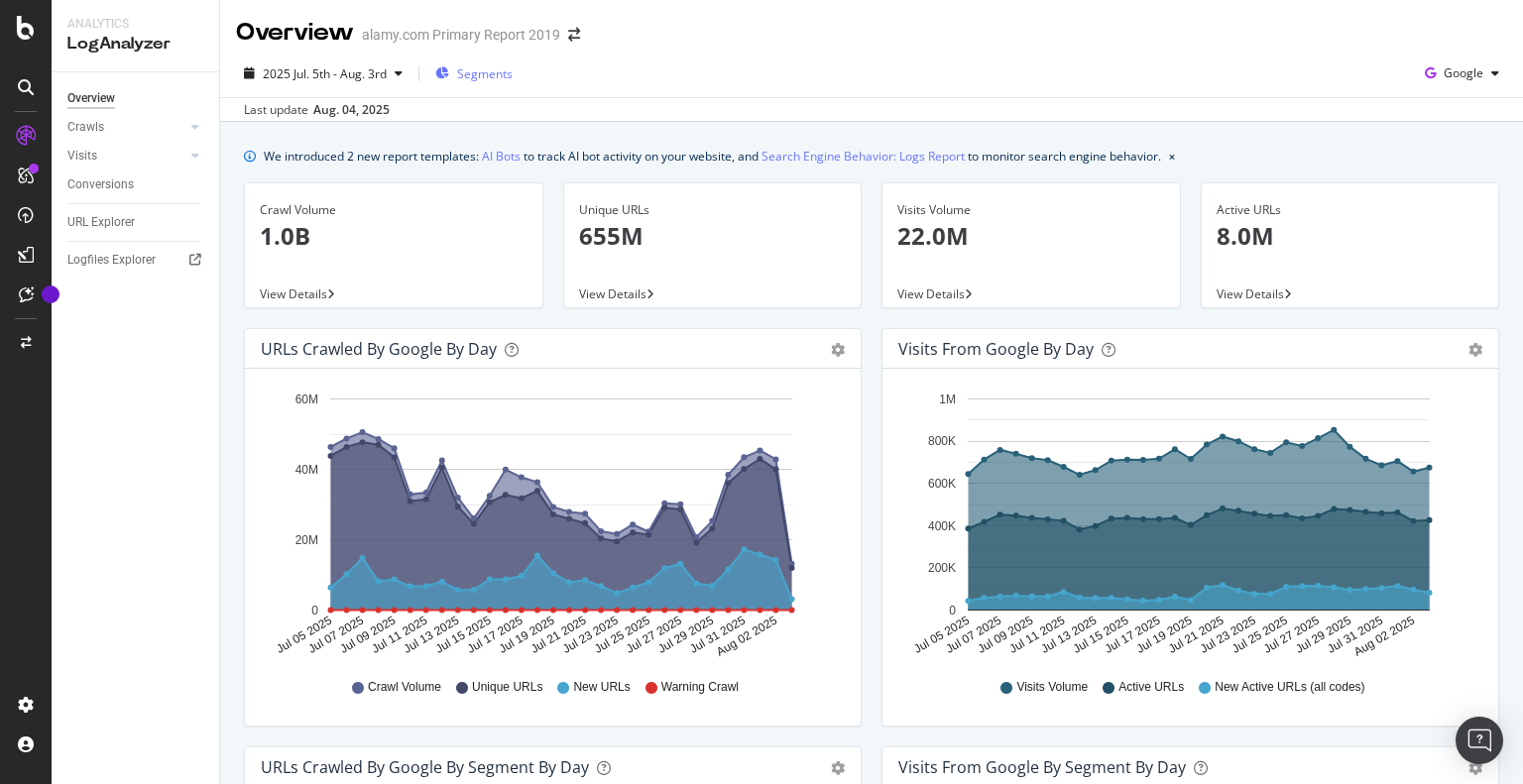 click on "Segments" at bounding box center [485, 73] 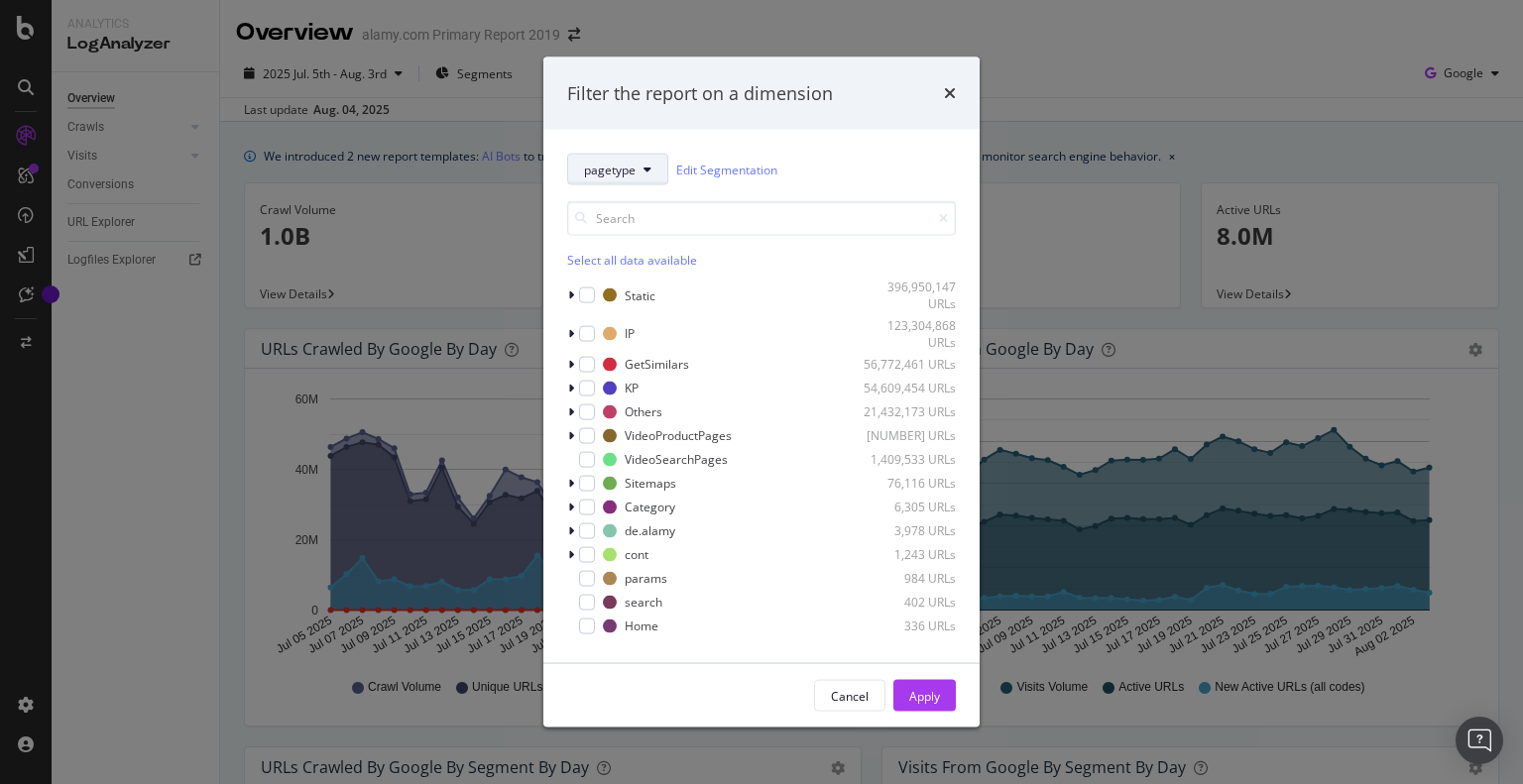 click on "pagetype" at bounding box center (618, 169) 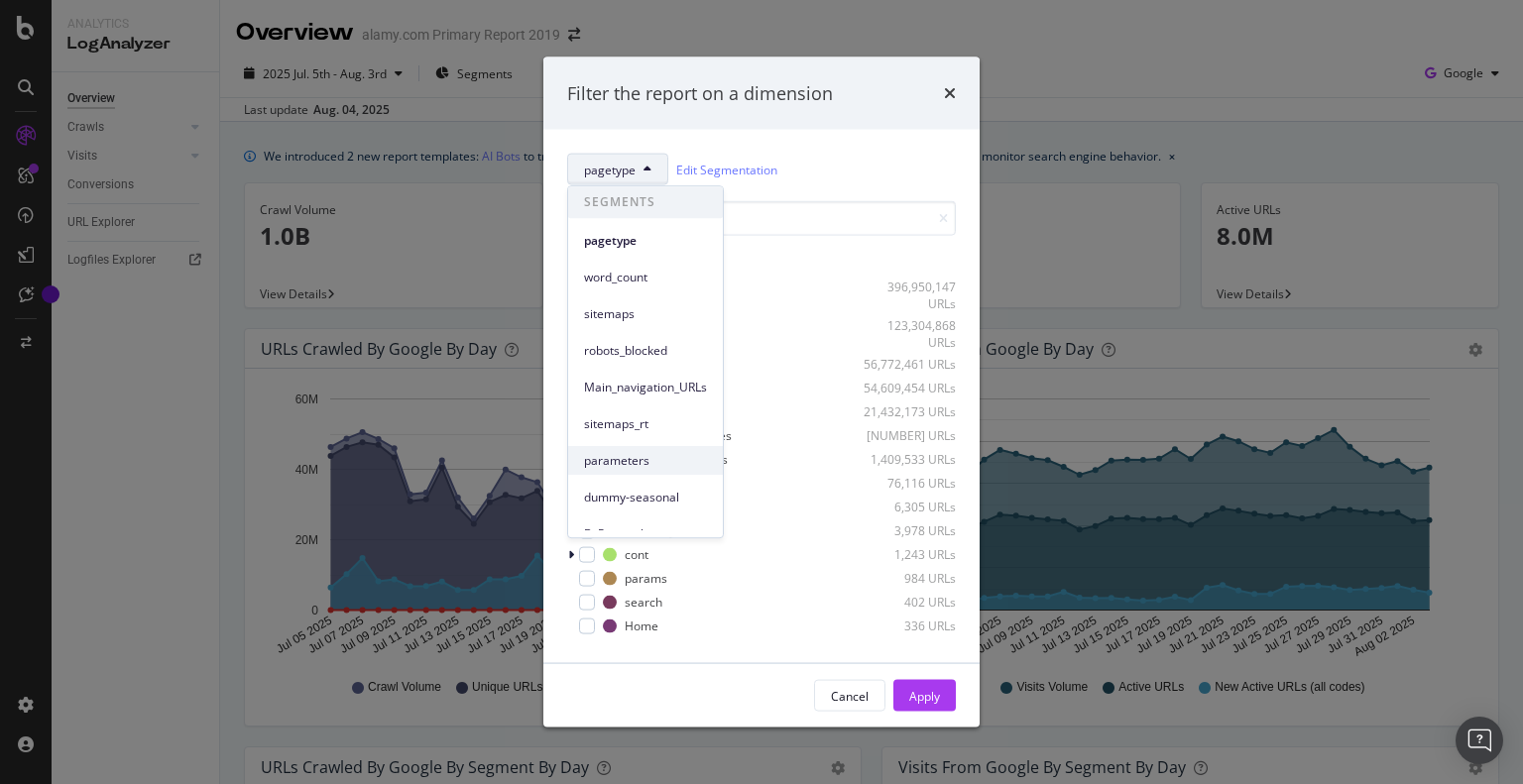 scroll, scrollTop: 198, scrollLeft: 0, axis: vertical 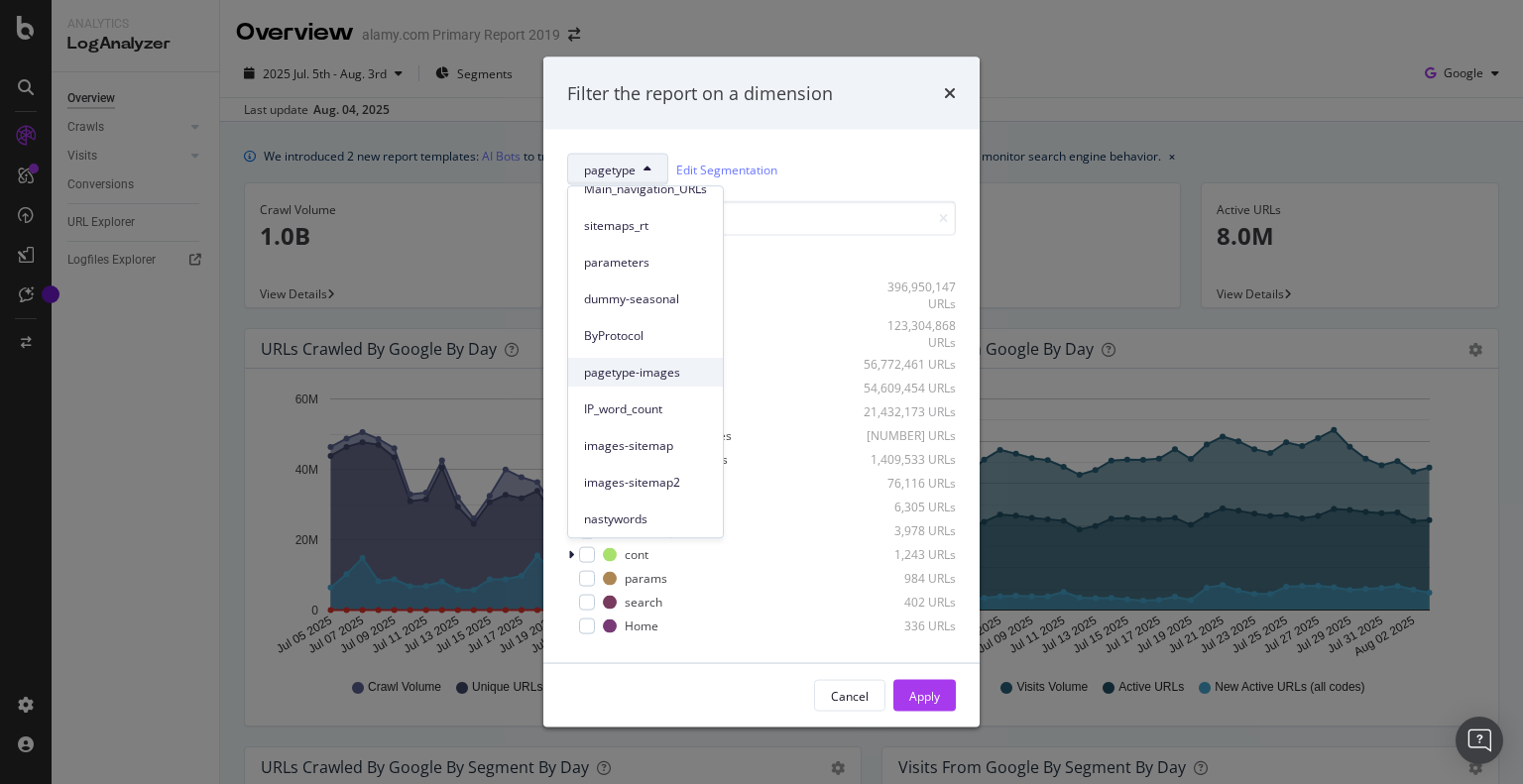 click on "pagetype-images" at bounding box center [645, 373] 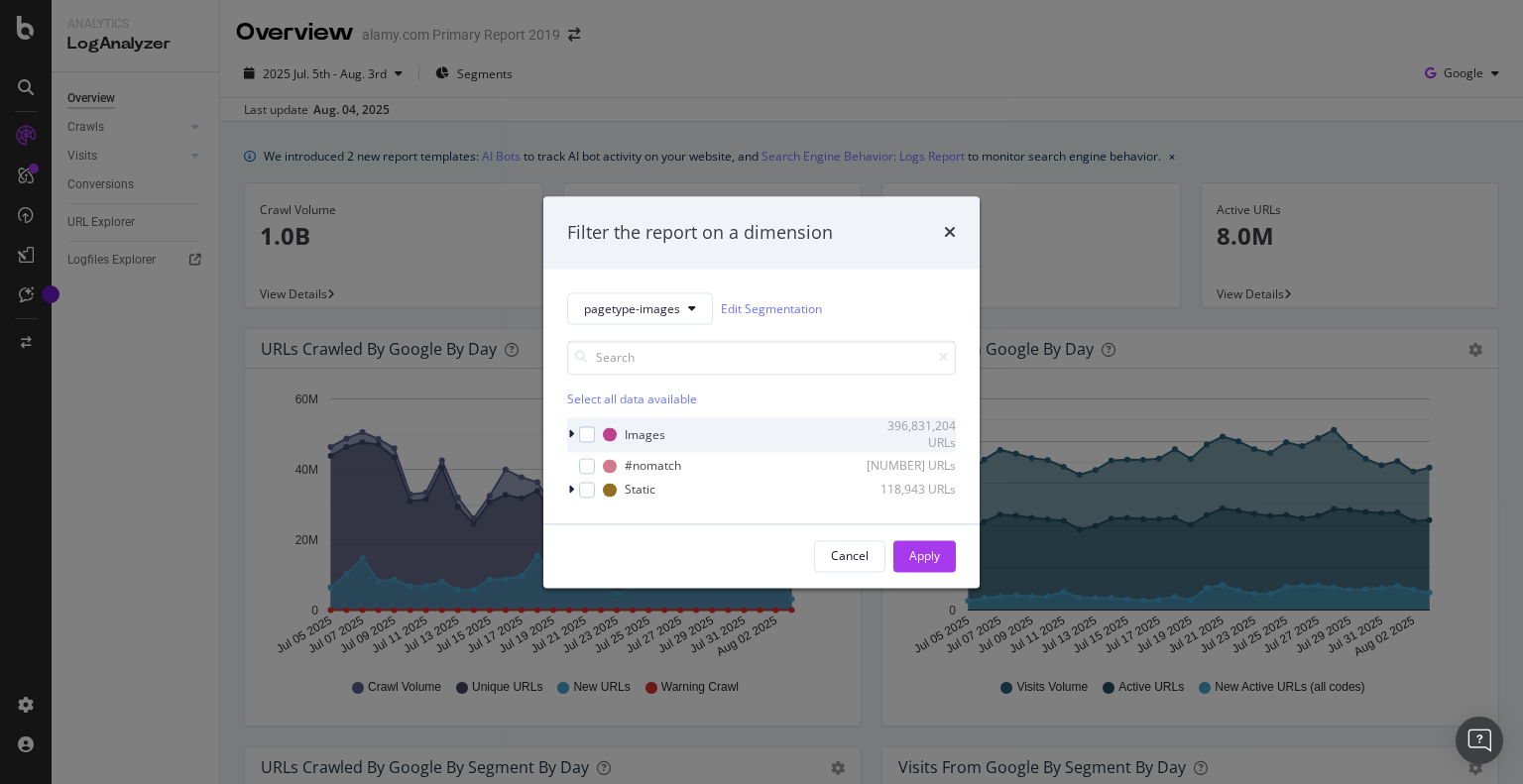 click at bounding box center (571, 435) 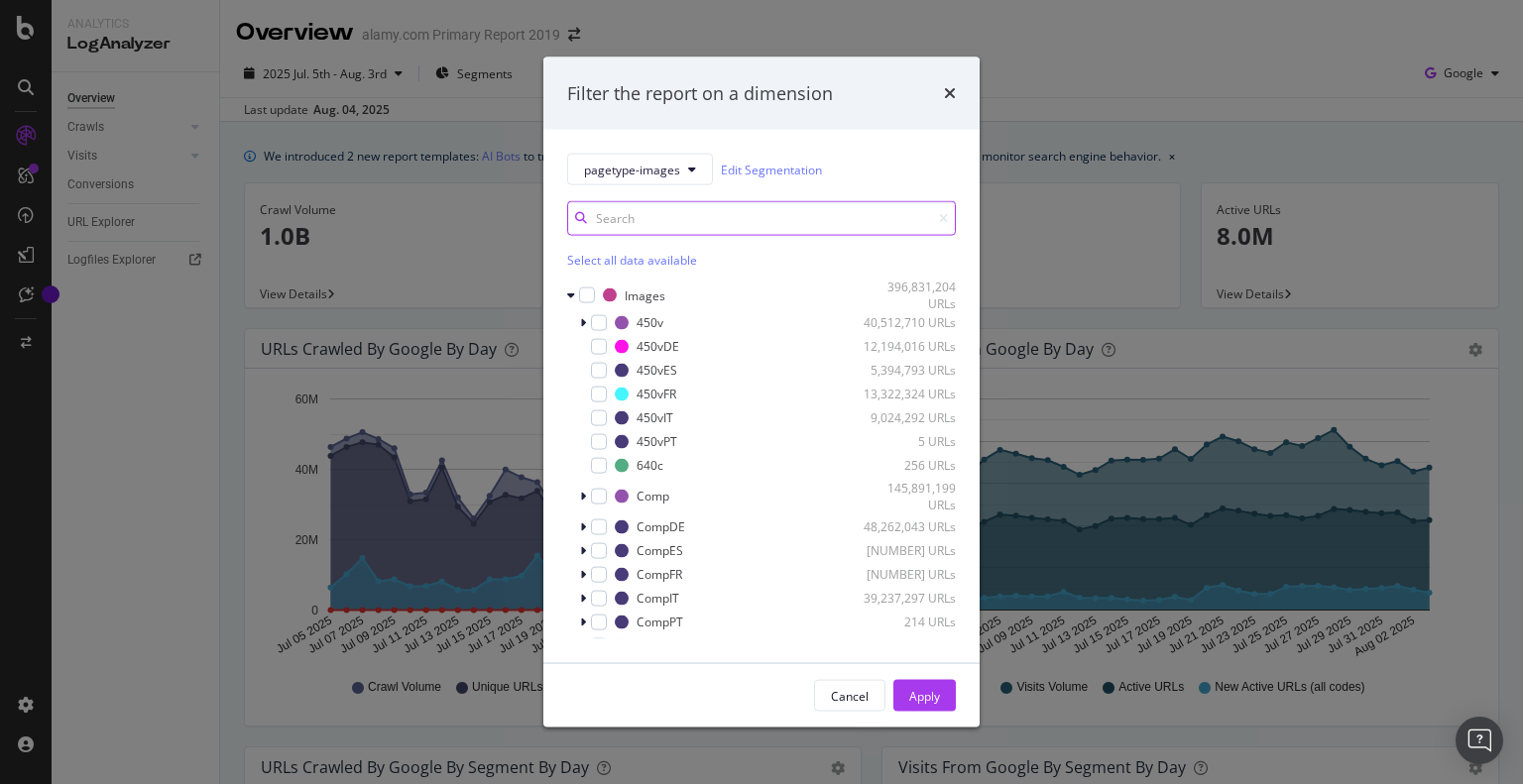 click at bounding box center [762, 218] 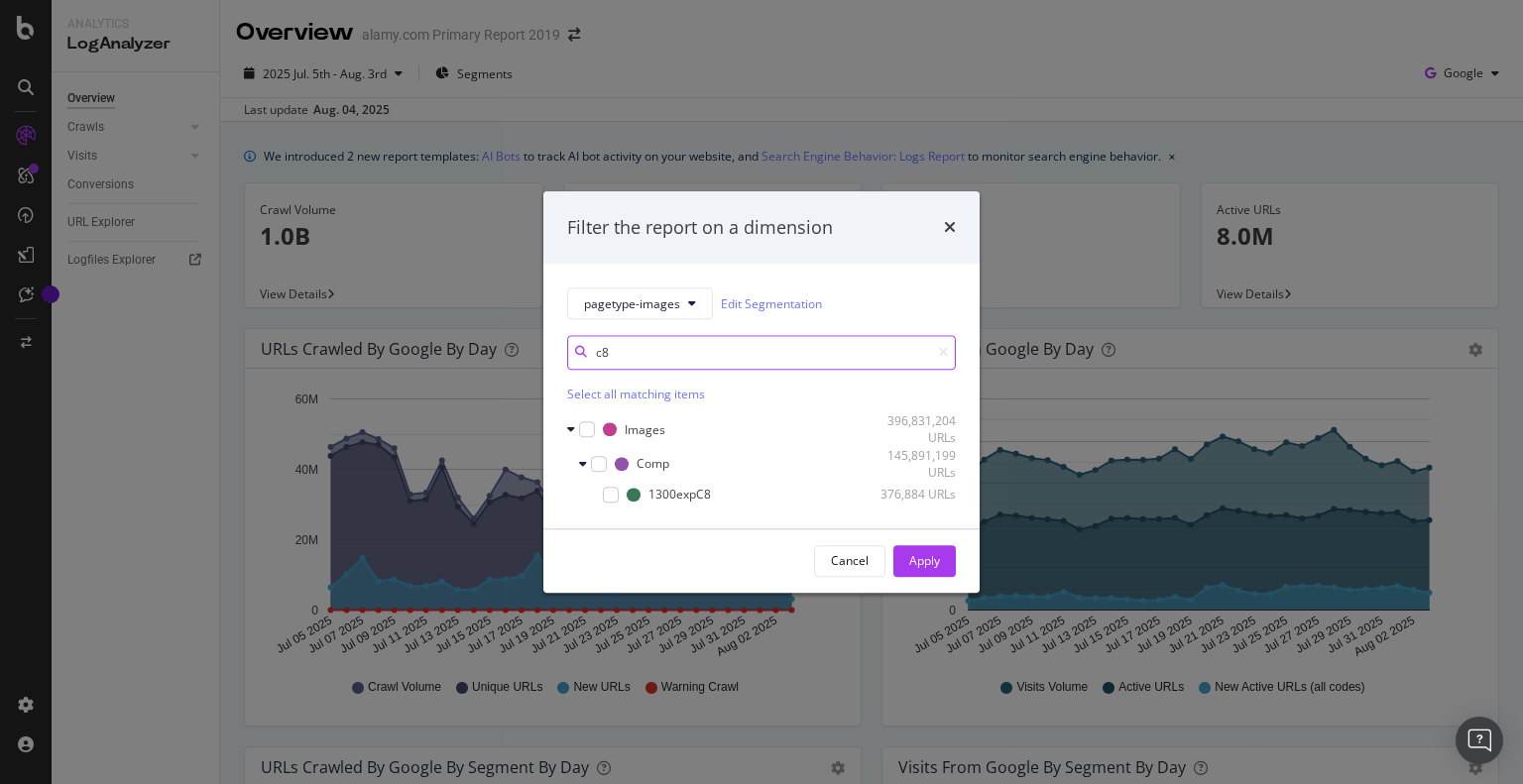 drag, startPoint x: 631, startPoint y: 352, endPoint x: 547, endPoint y: 356, distance: 84.095184 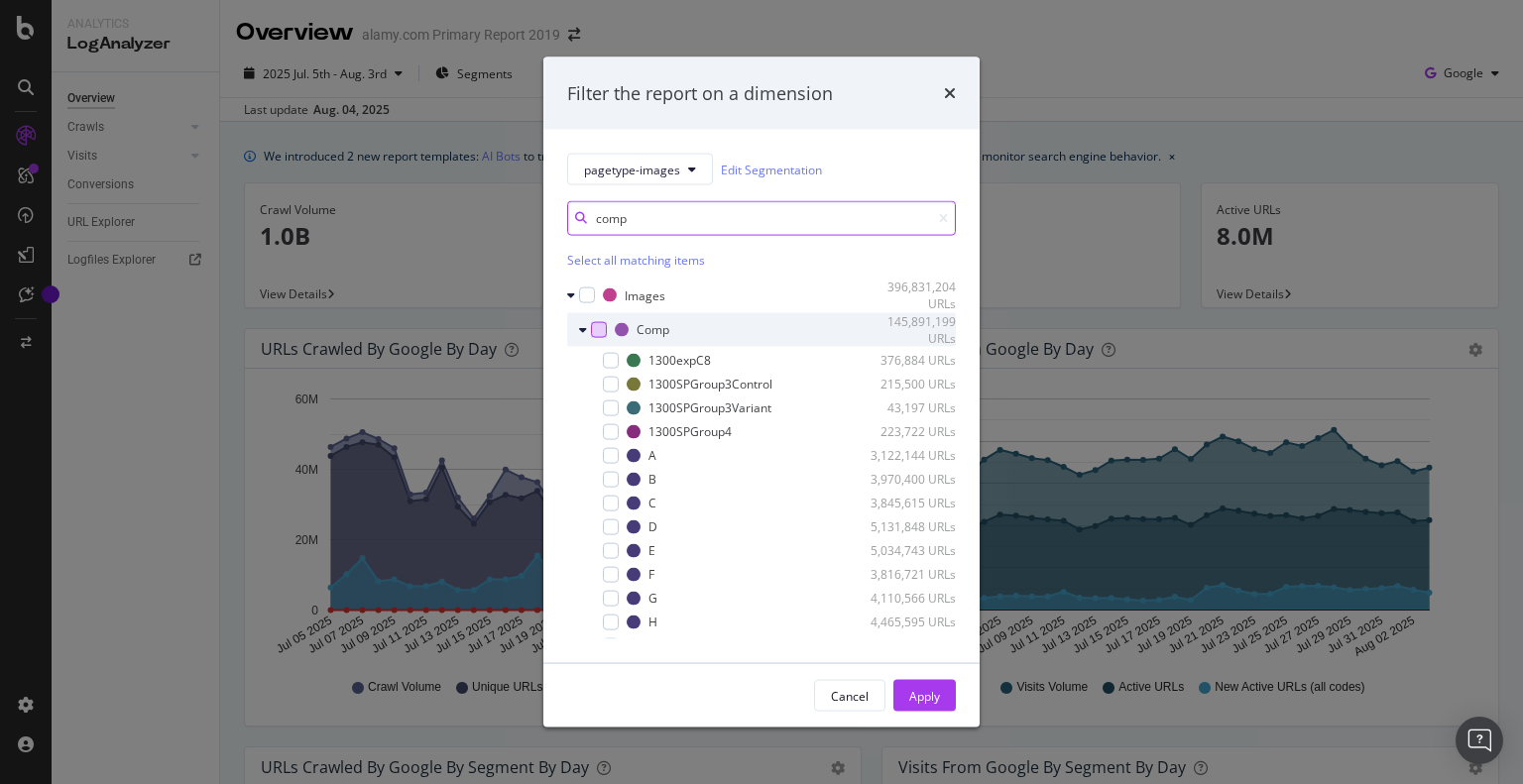 type on "comp" 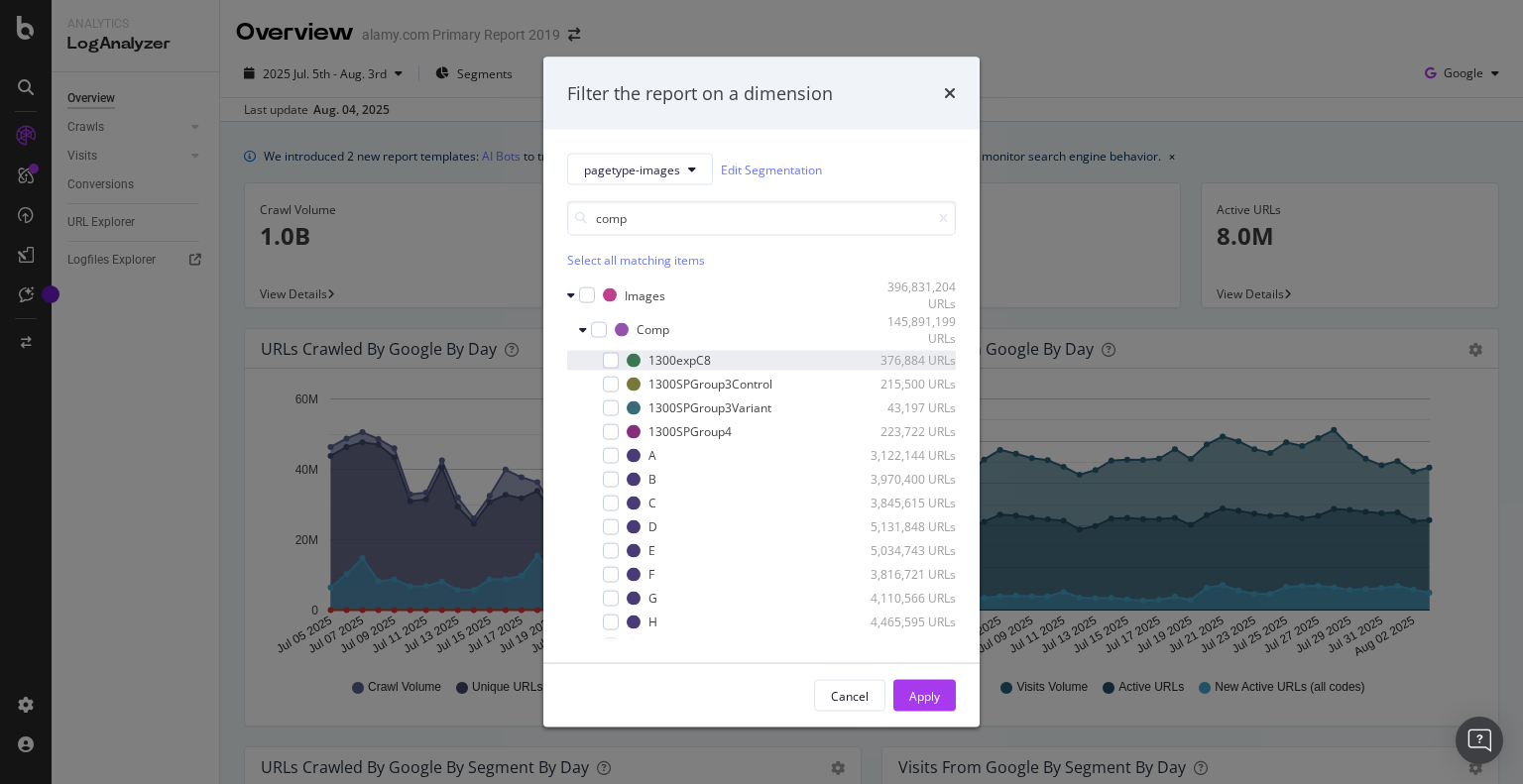 drag, startPoint x: 602, startPoint y: 329, endPoint x: 604, endPoint y: 349, distance: 20.09975 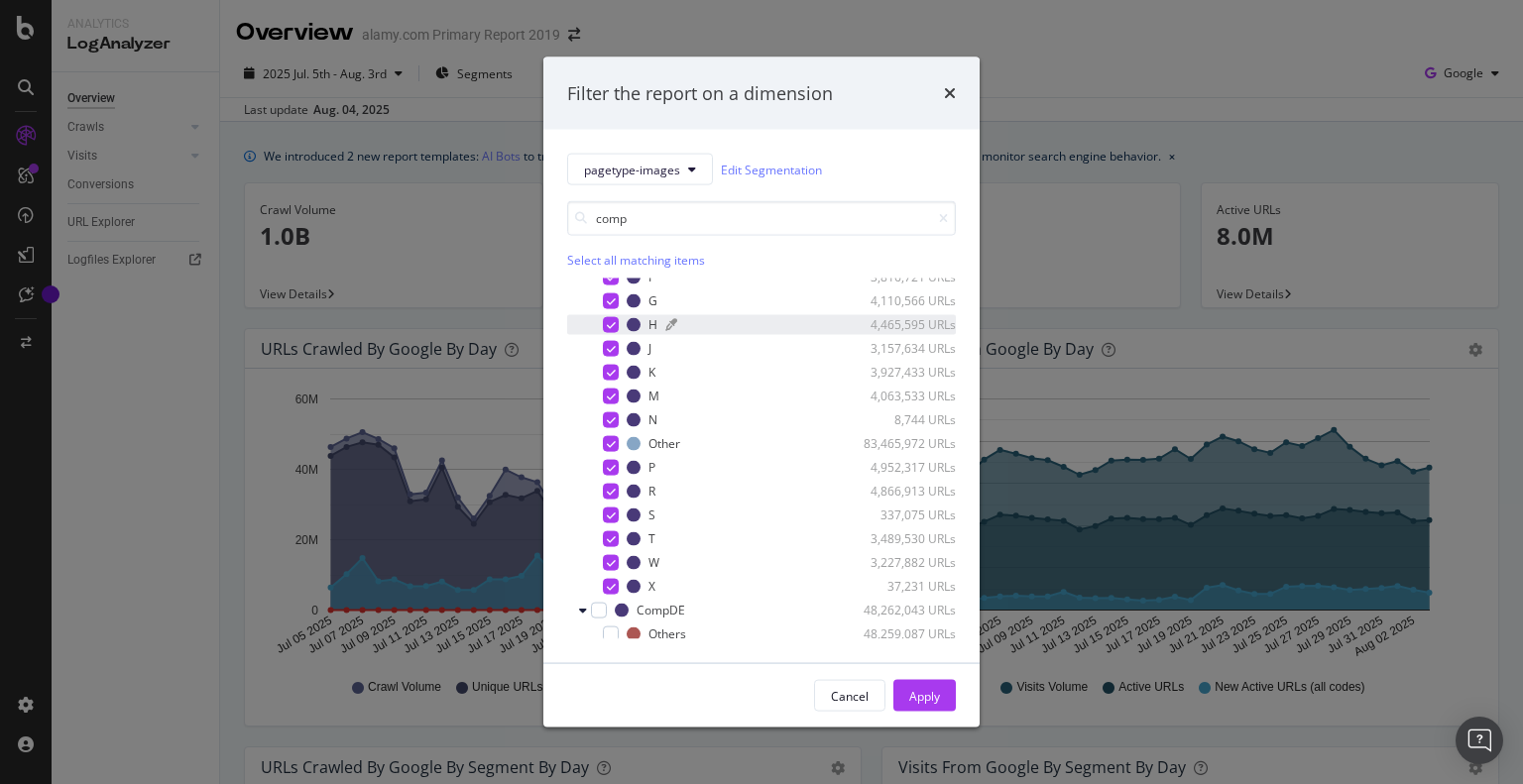 scroll, scrollTop: 595, scrollLeft: 0, axis: vertical 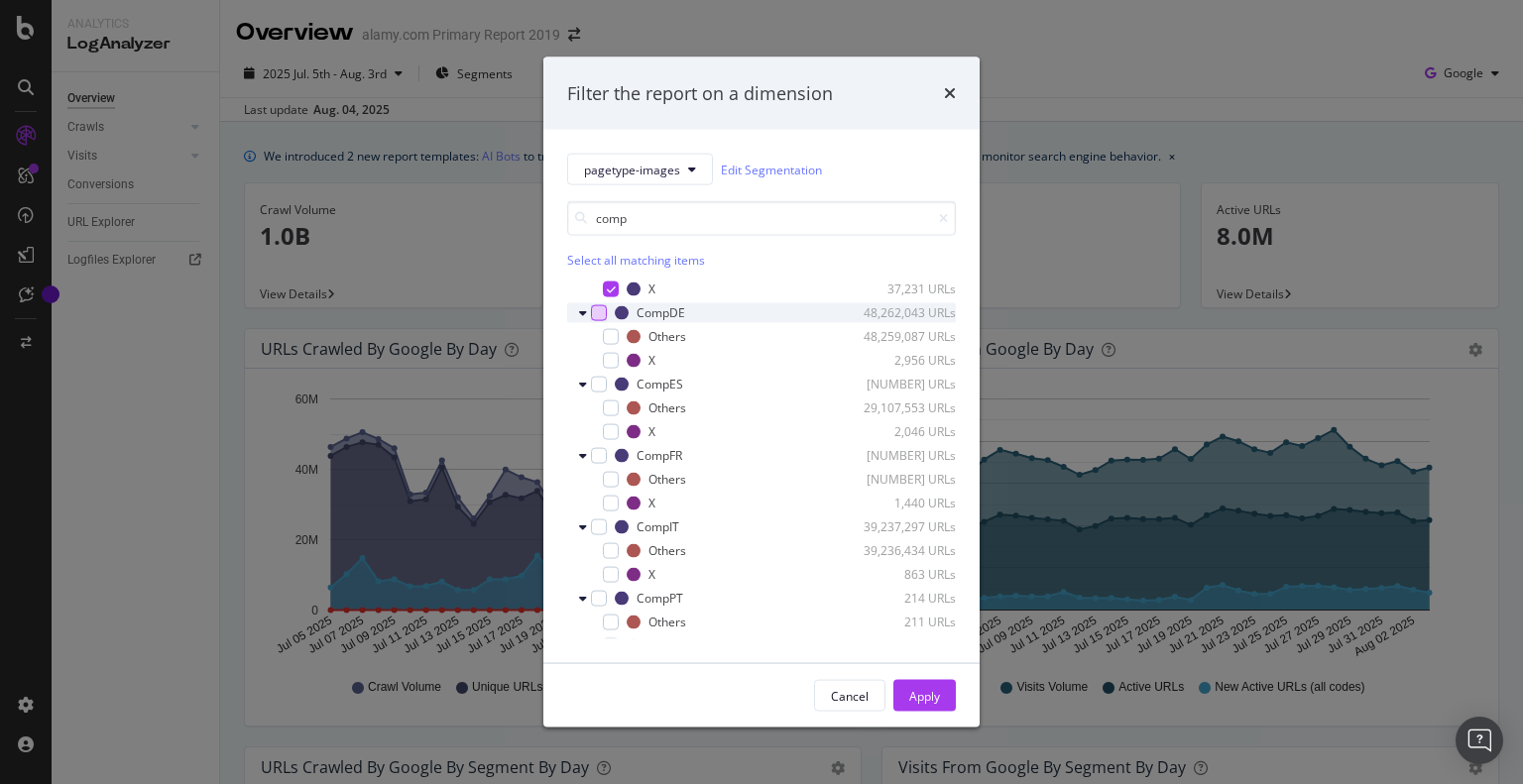 click at bounding box center (599, 312) 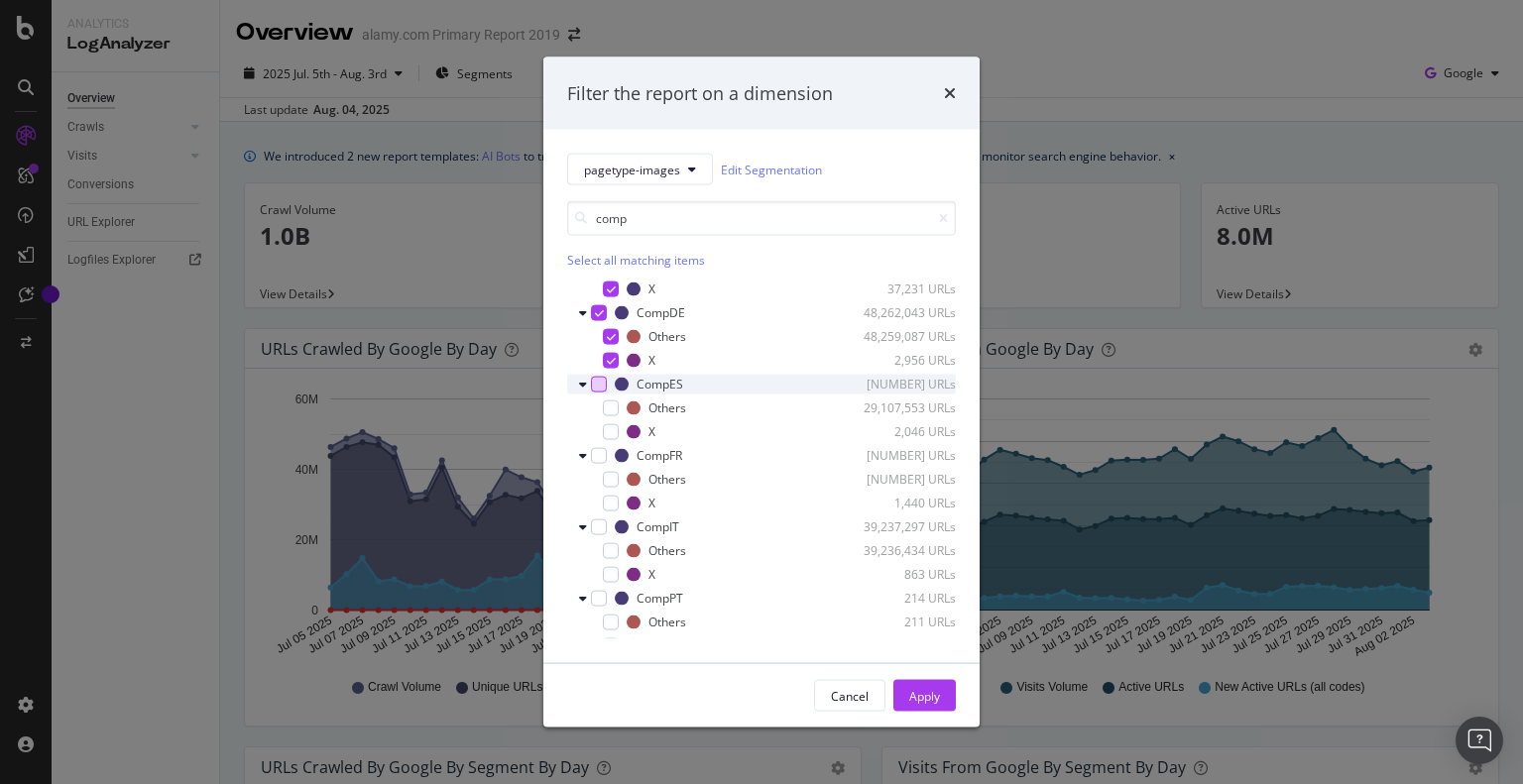 click at bounding box center (599, 384) 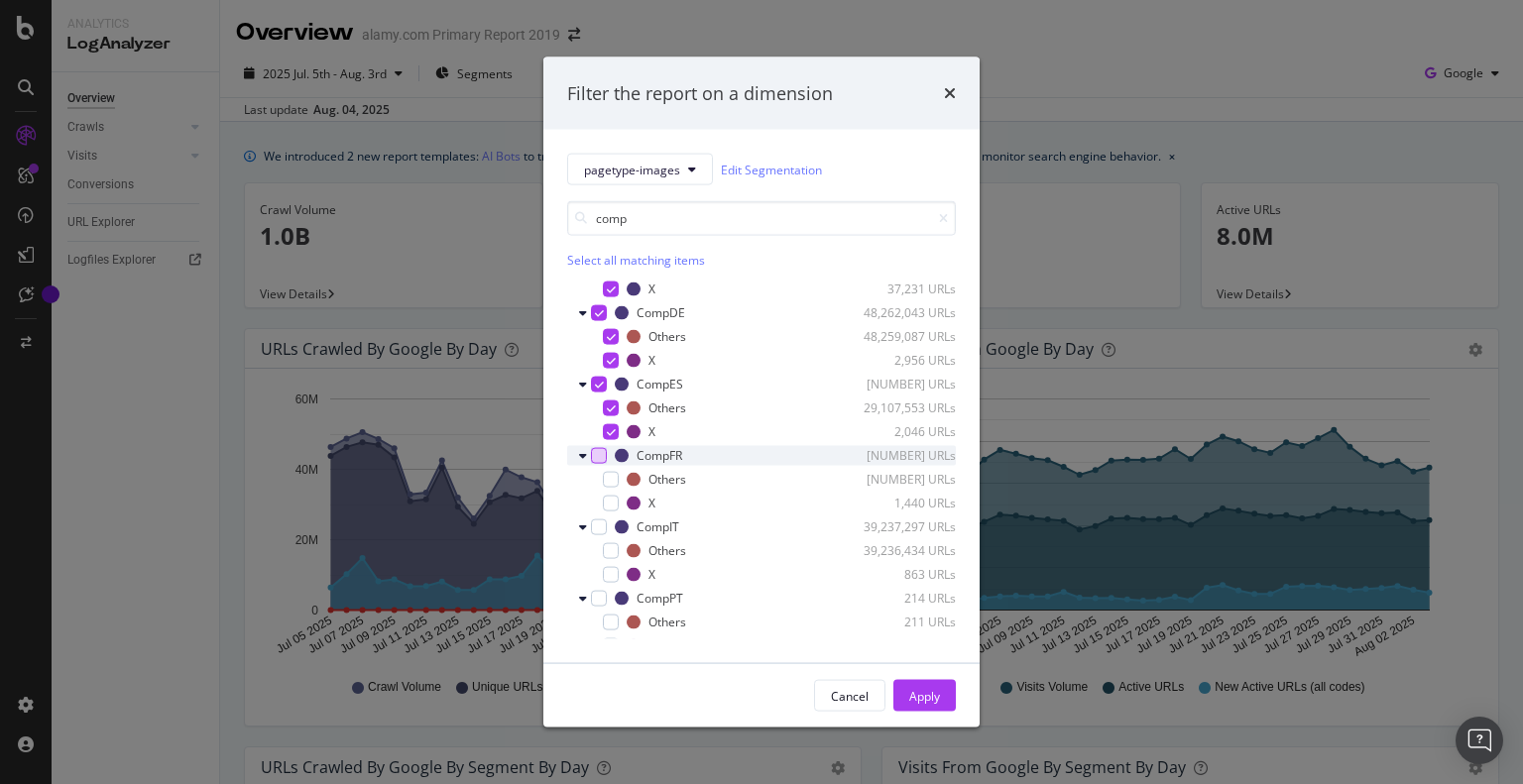 click at bounding box center (599, 455) 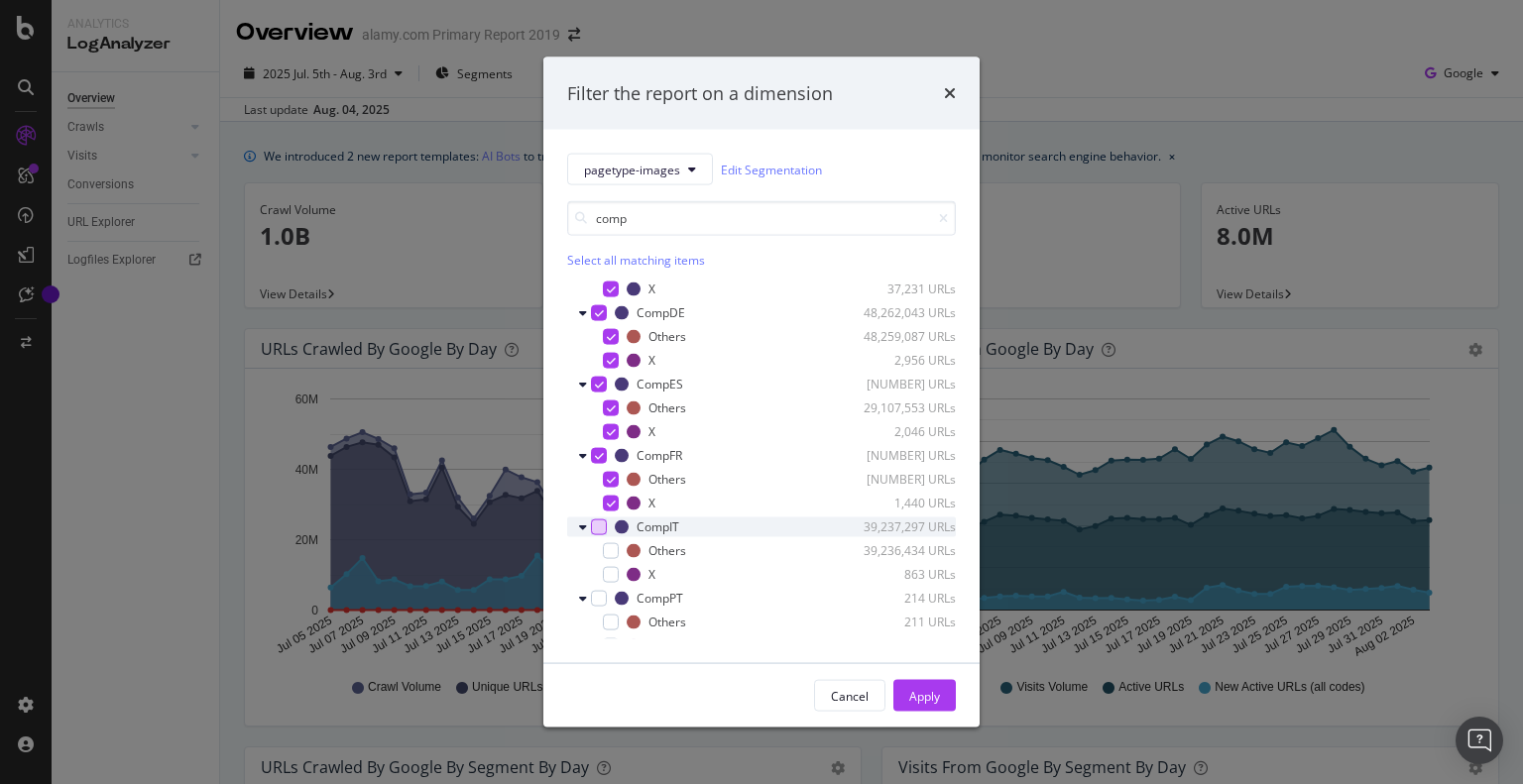 click at bounding box center [599, 526] 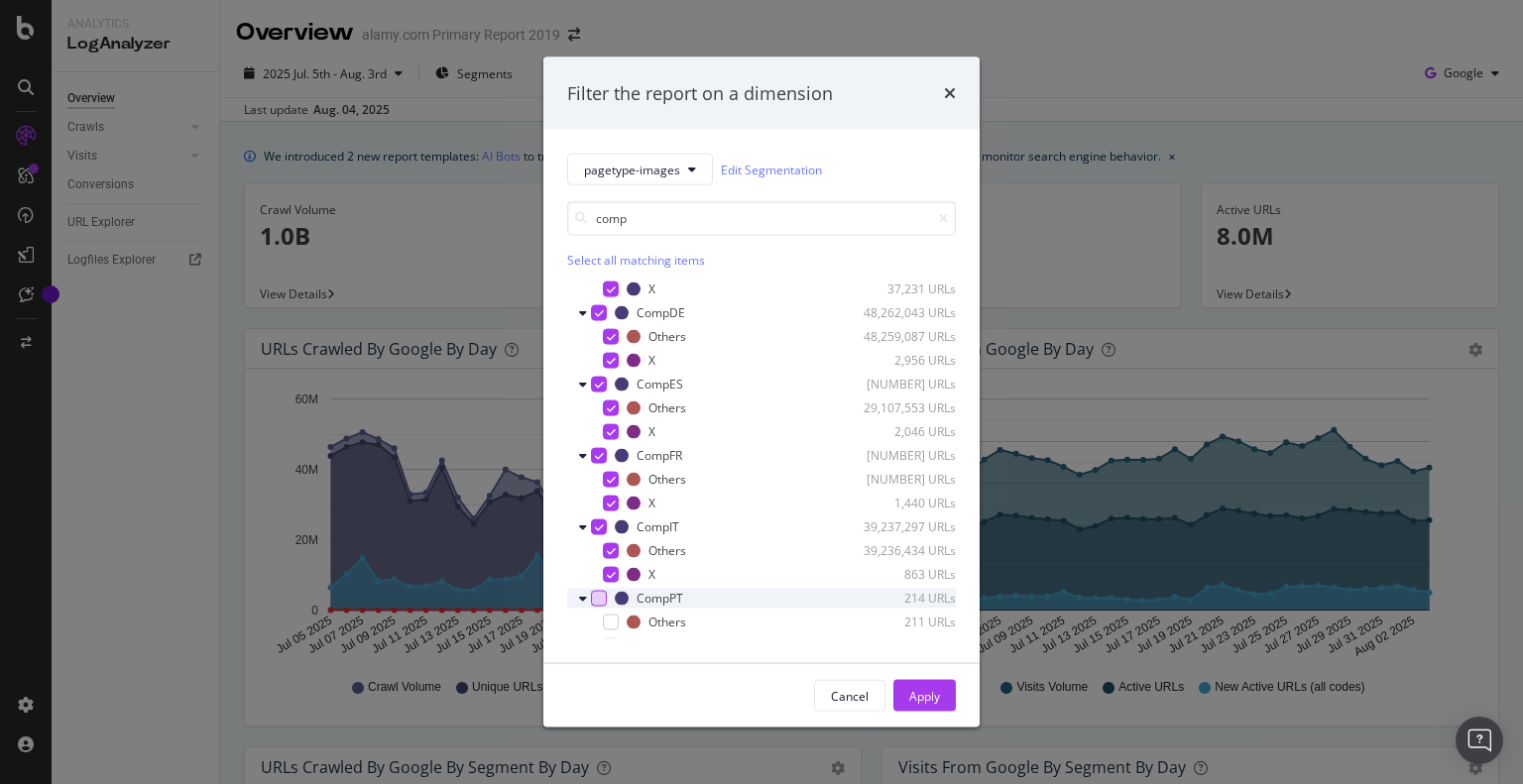 click at bounding box center (599, 598) 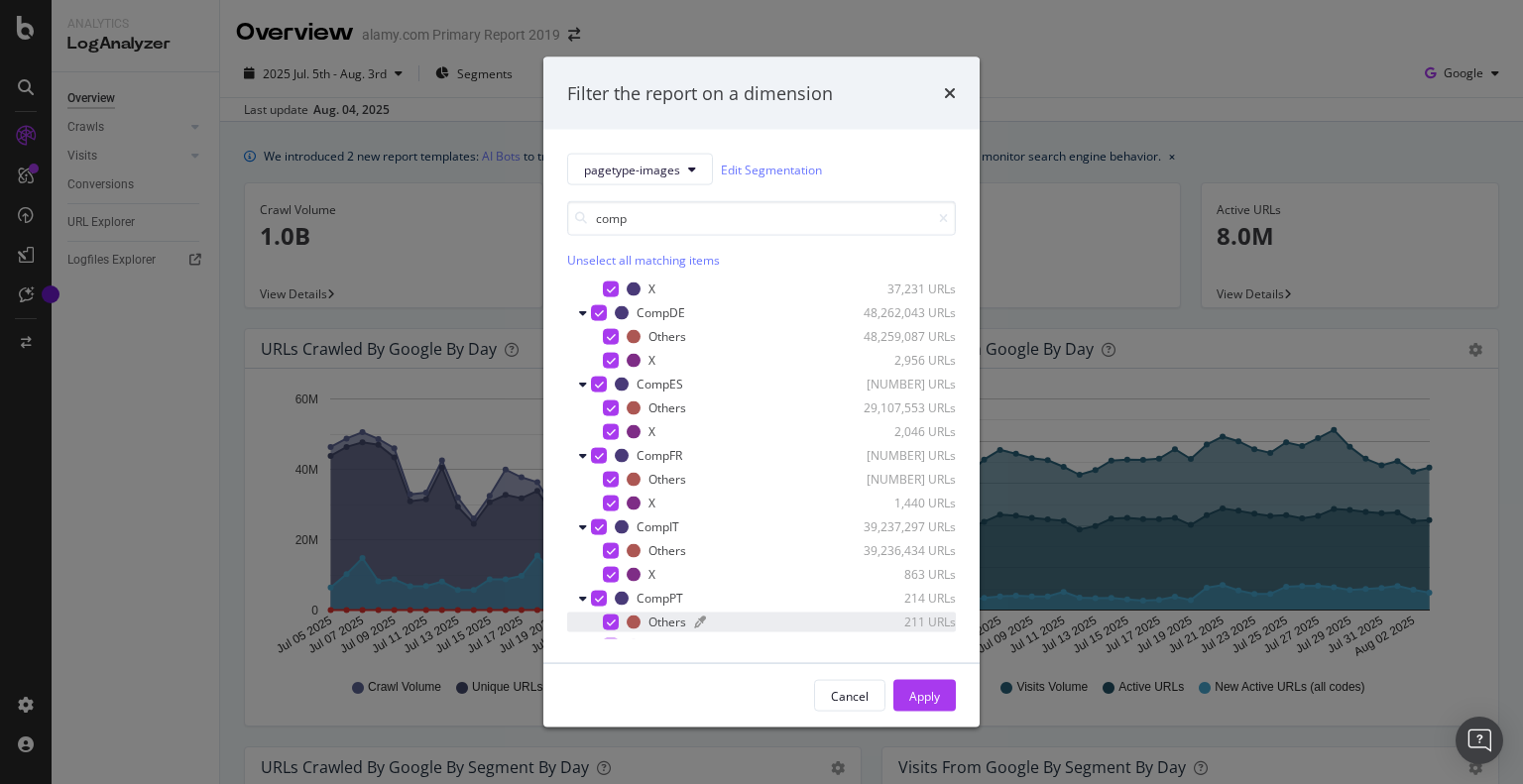 scroll, scrollTop: 611, scrollLeft: 0, axis: vertical 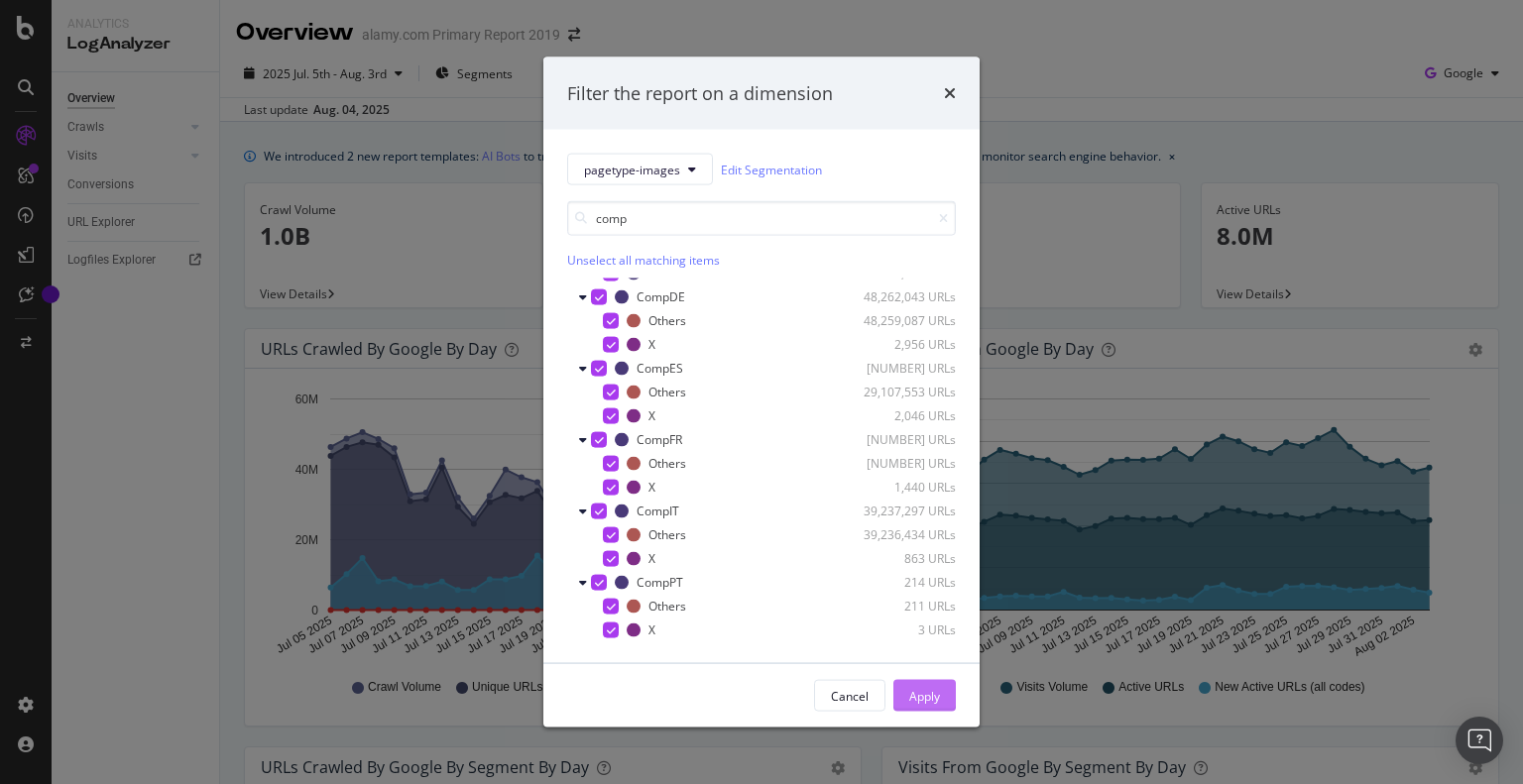 click on "Apply" at bounding box center [924, 695] 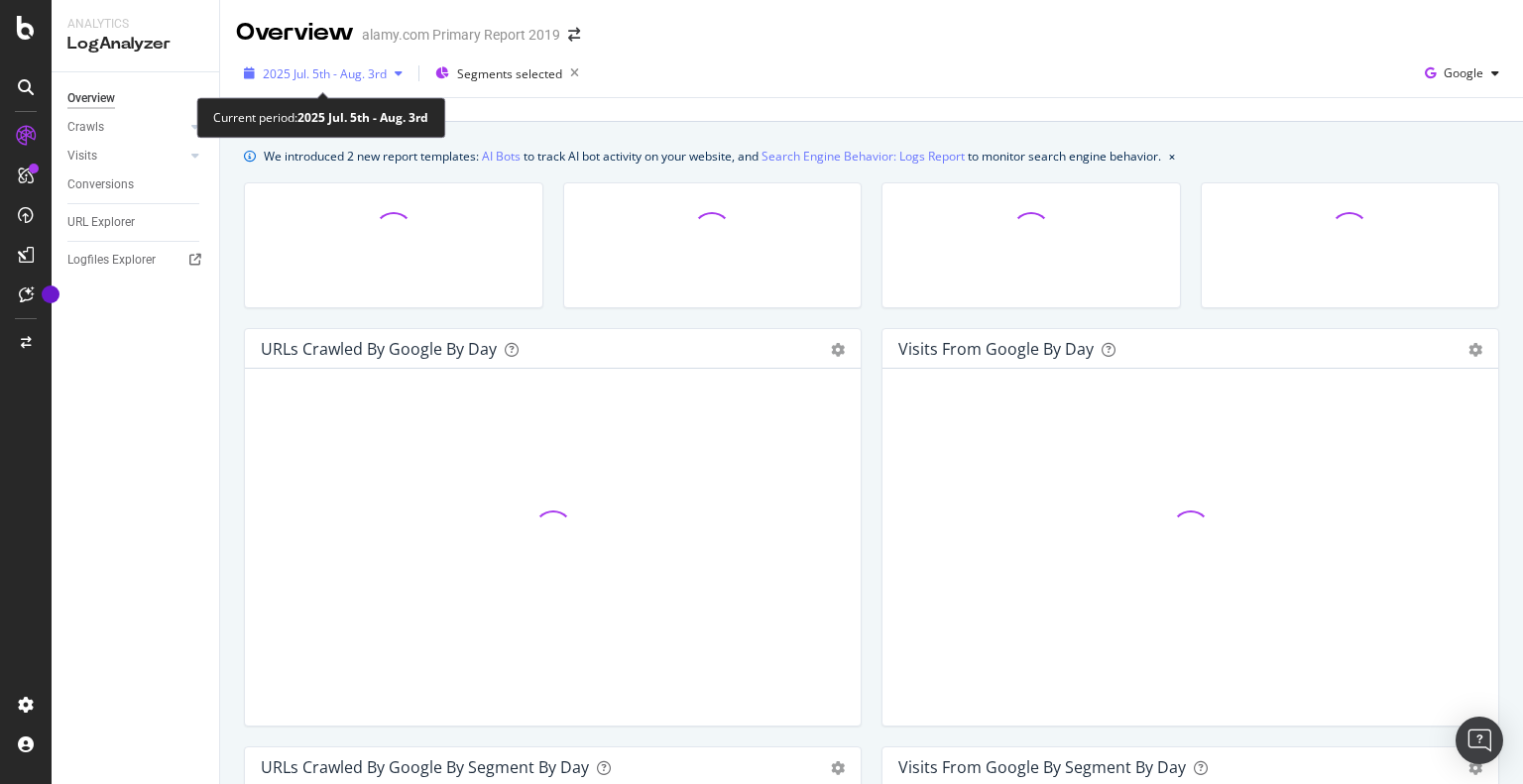 click on "2025 Jul. 5th - Aug. 3rd" at bounding box center [324, 73] 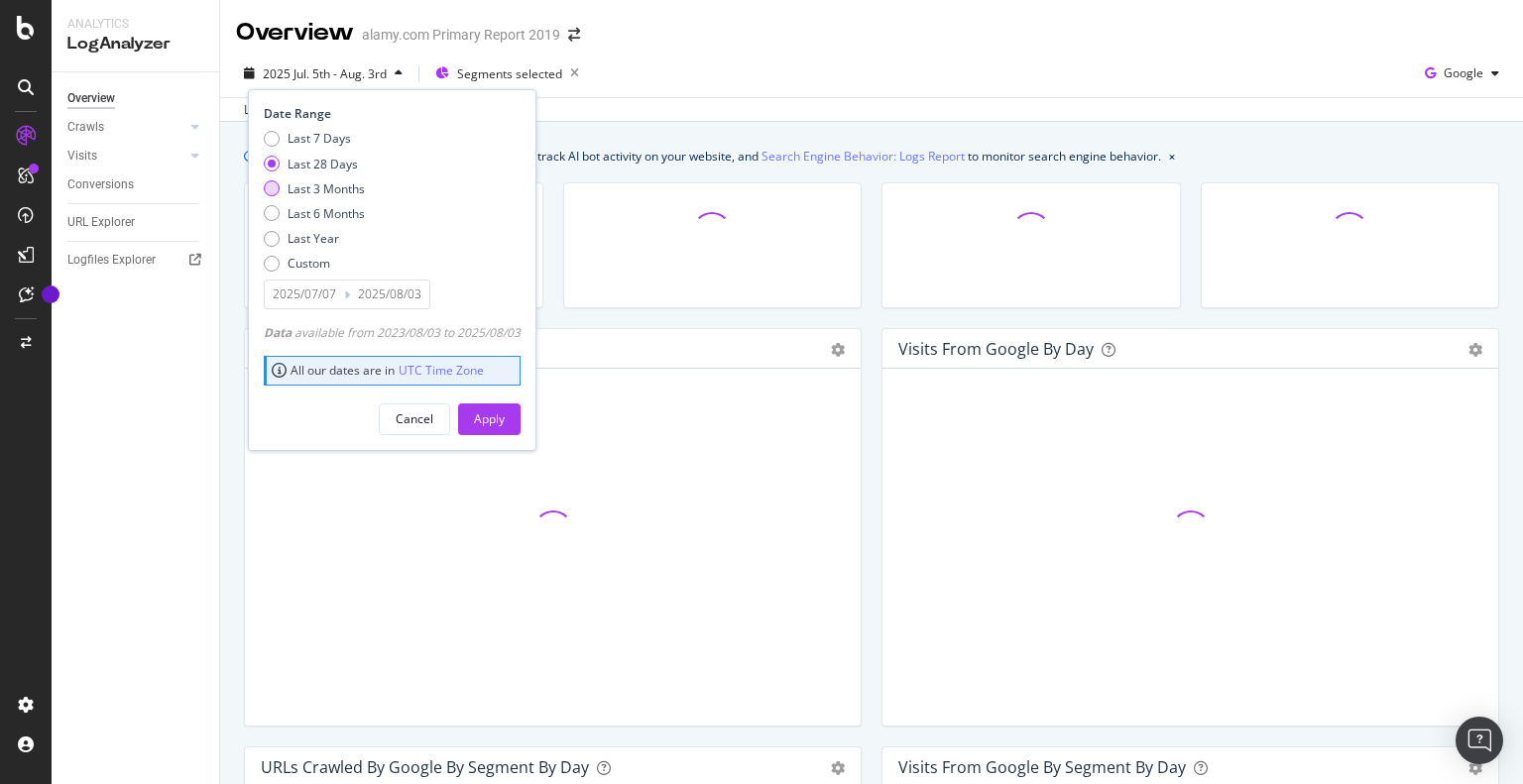 click on "Last 3 Months" at bounding box center [326, 188] 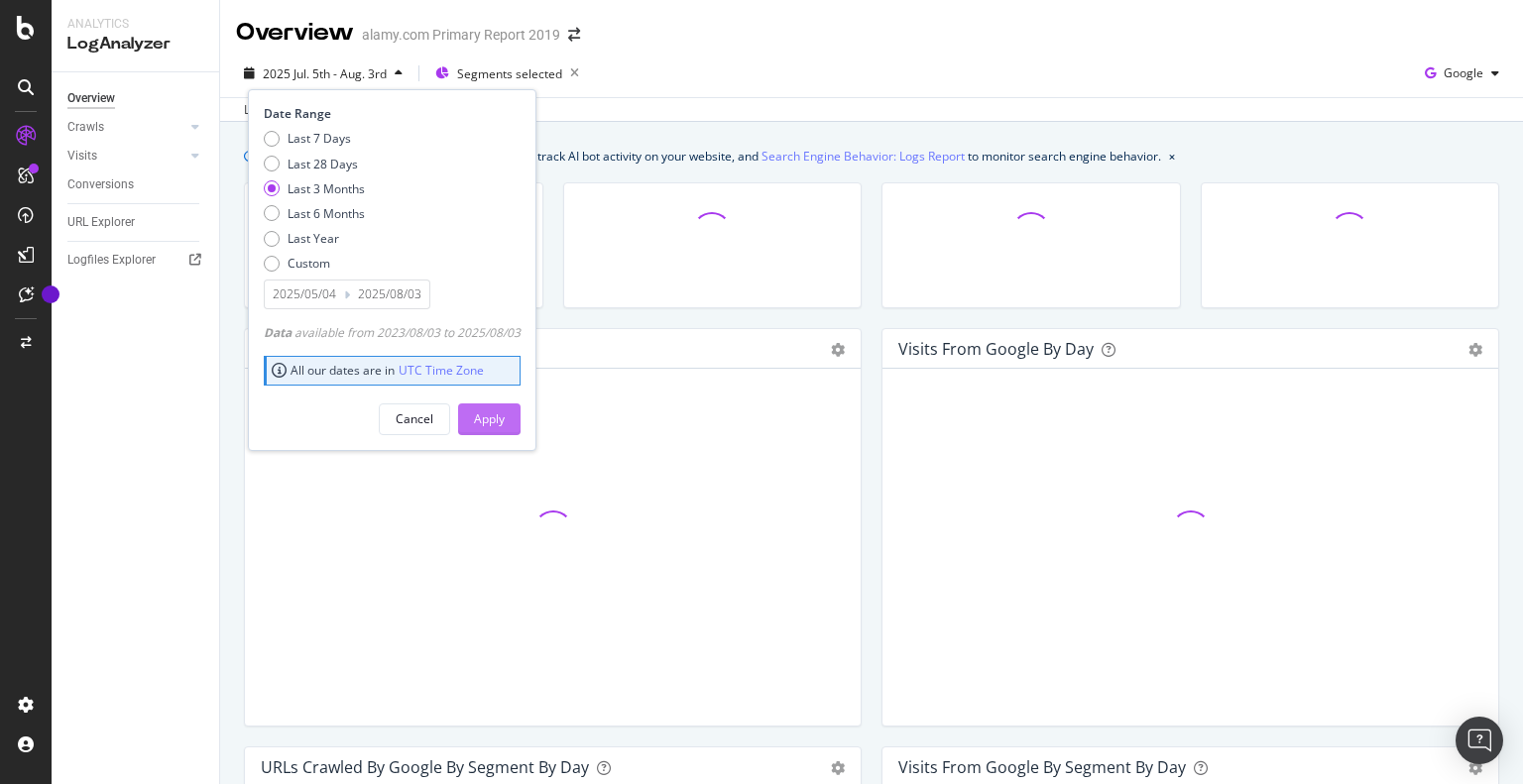 click on "Apply" at bounding box center (489, 418) 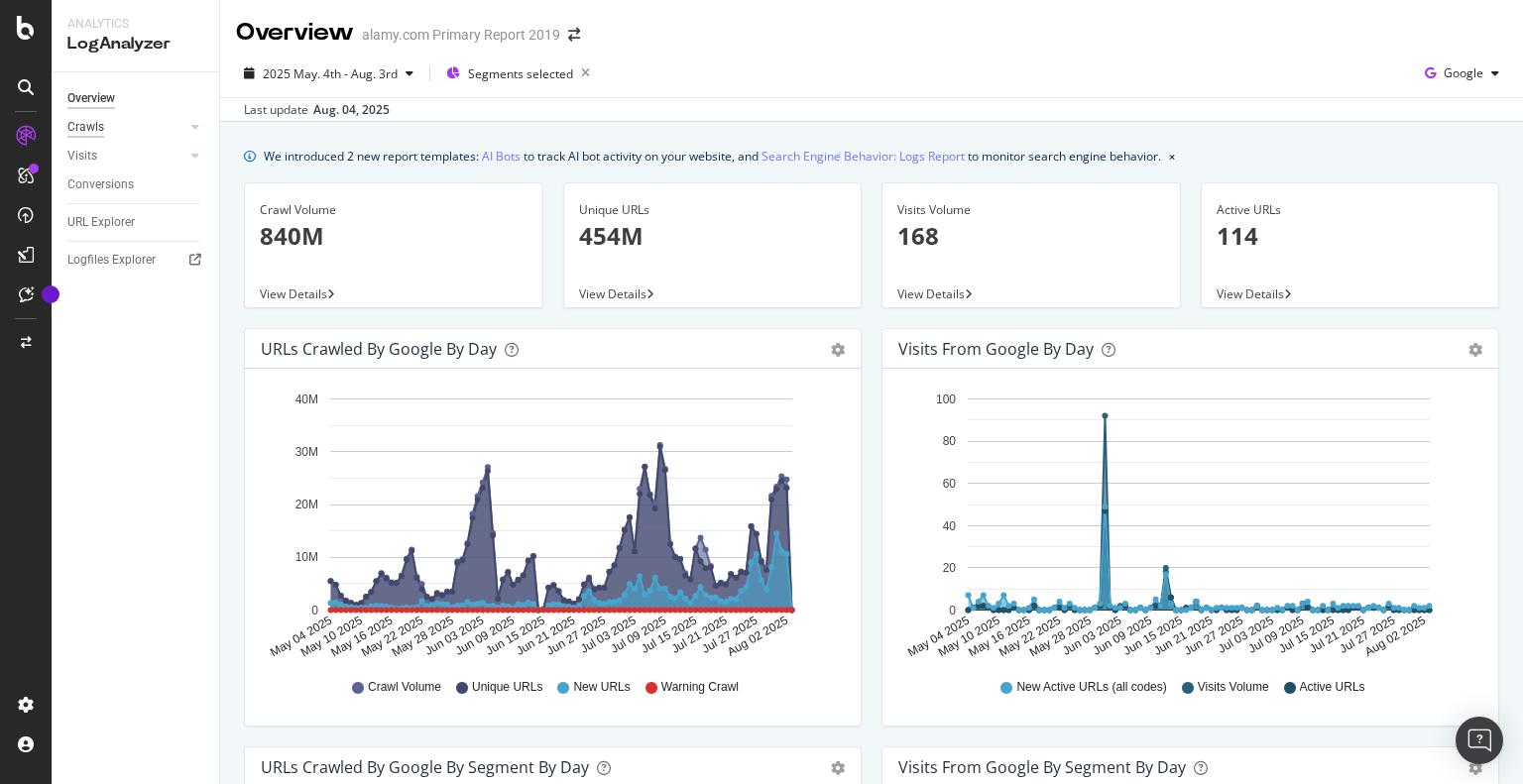 click on "Crawls" at bounding box center [85, 127] 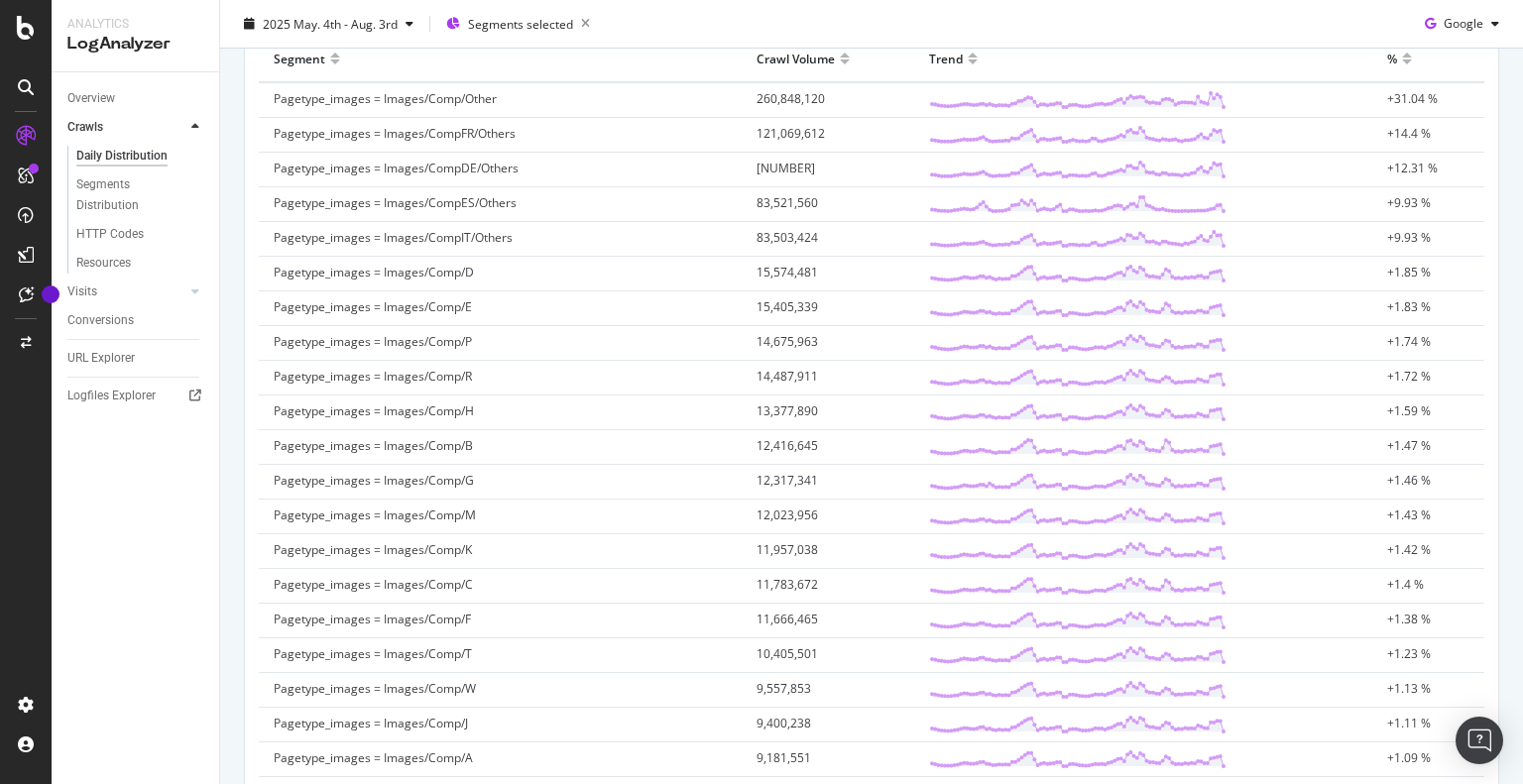 scroll, scrollTop: 0, scrollLeft: 0, axis: both 